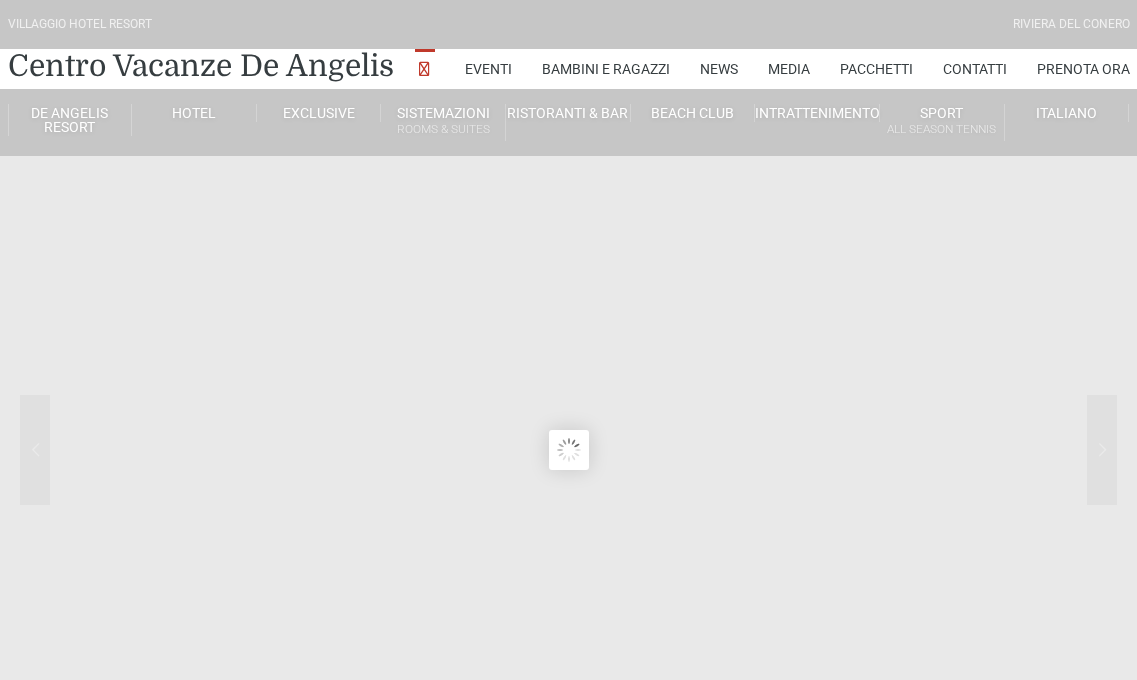 scroll, scrollTop: 0, scrollLeft: 0, axis: both 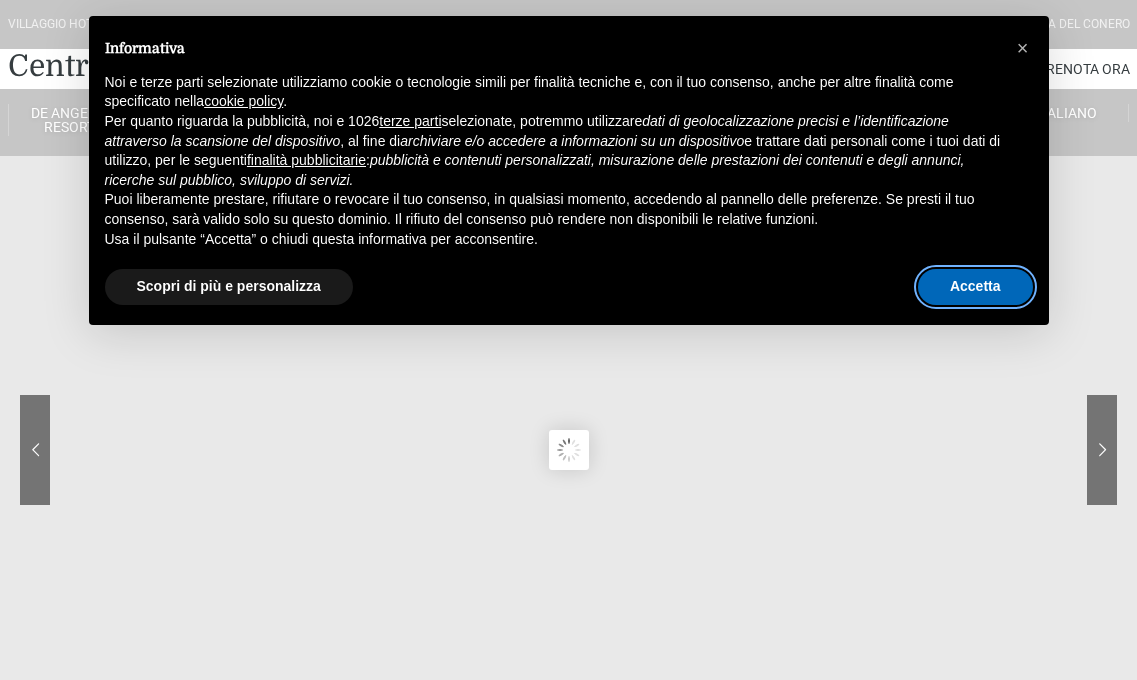 click on "Accetta" at bounding box center [975, 287] 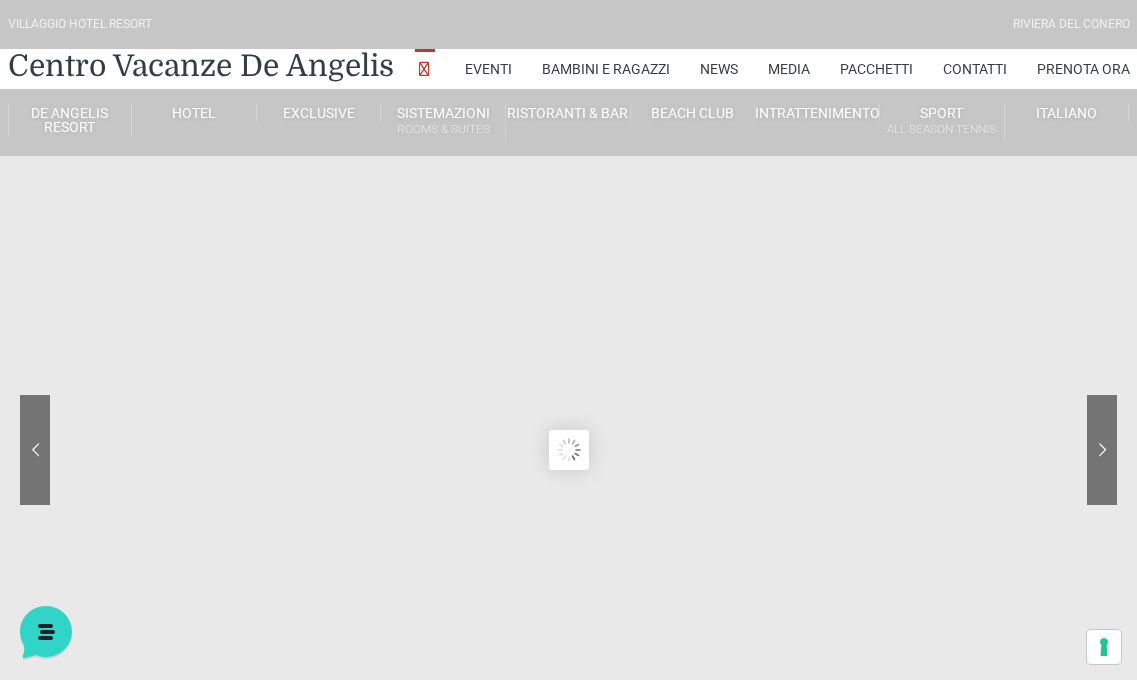 scroll, scrollTop: 0, scrollLeft: 0, axis: both 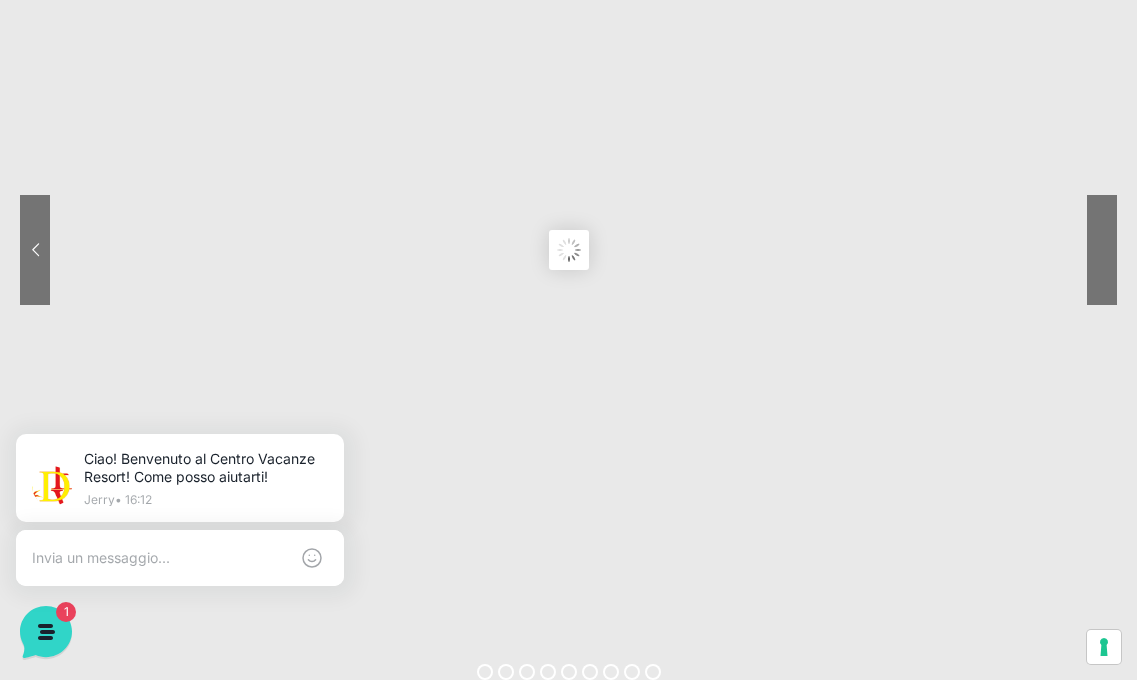 click 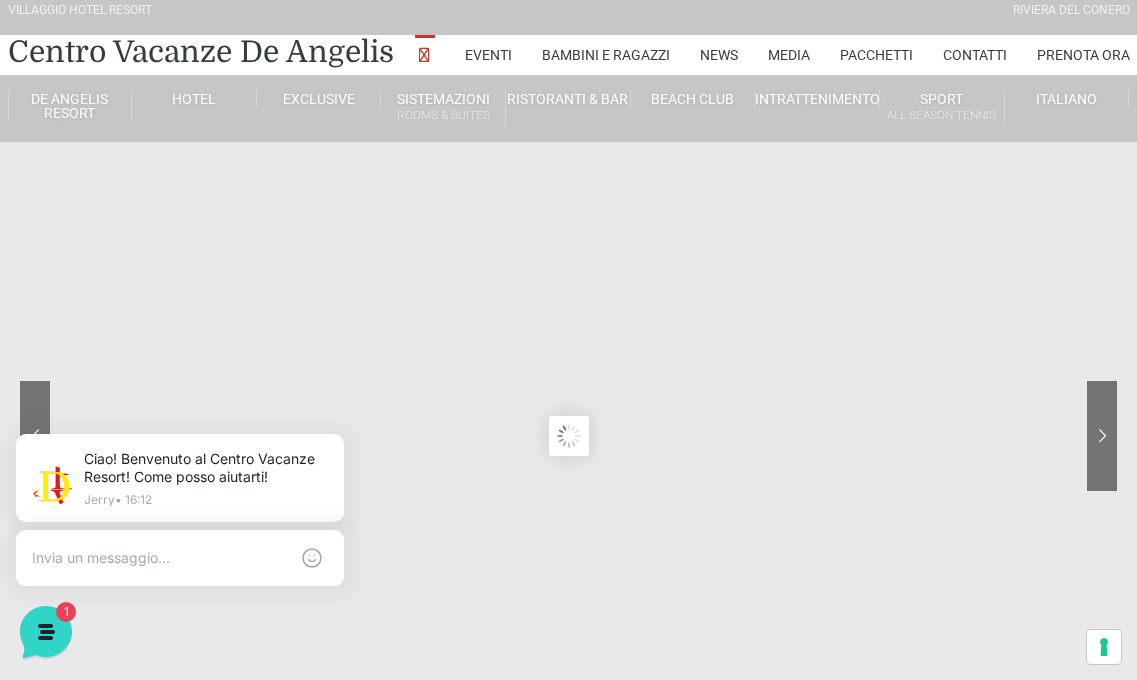 scroll, scrollTop: 0, scrollLeft: 0, axis: both 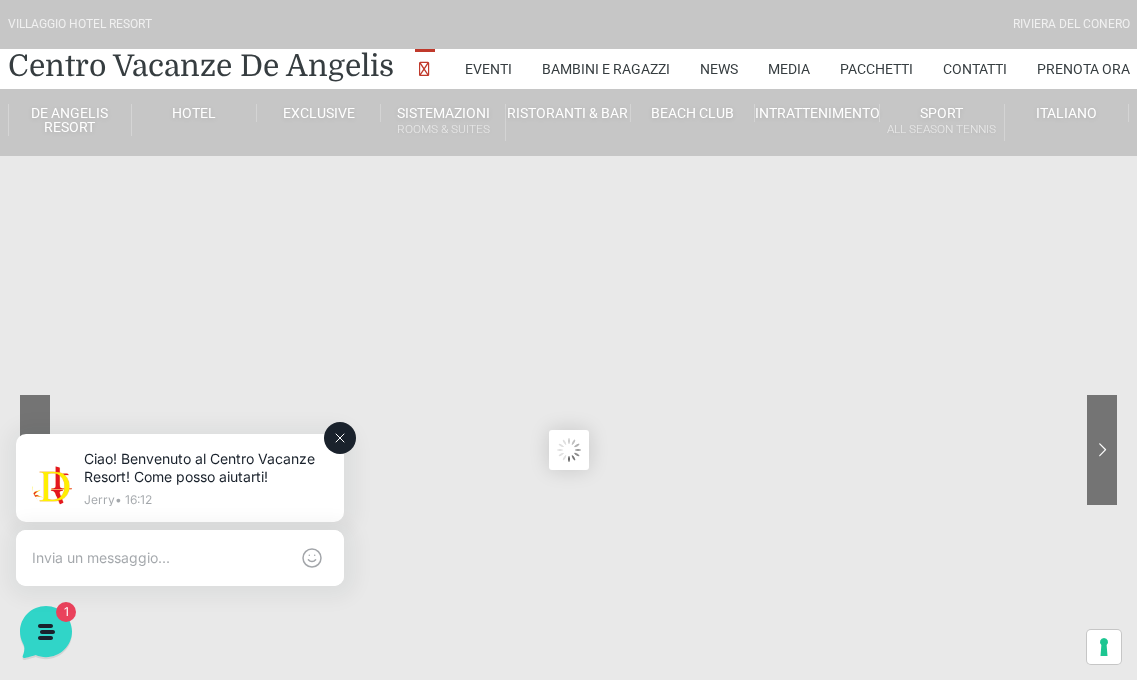 click 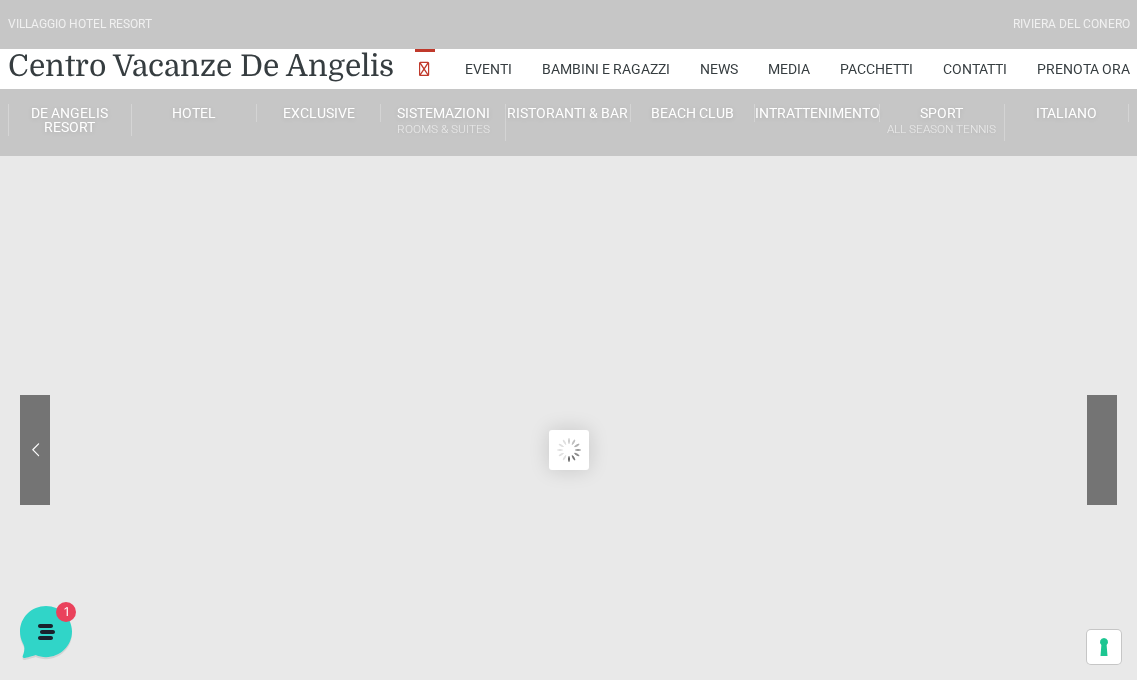 click 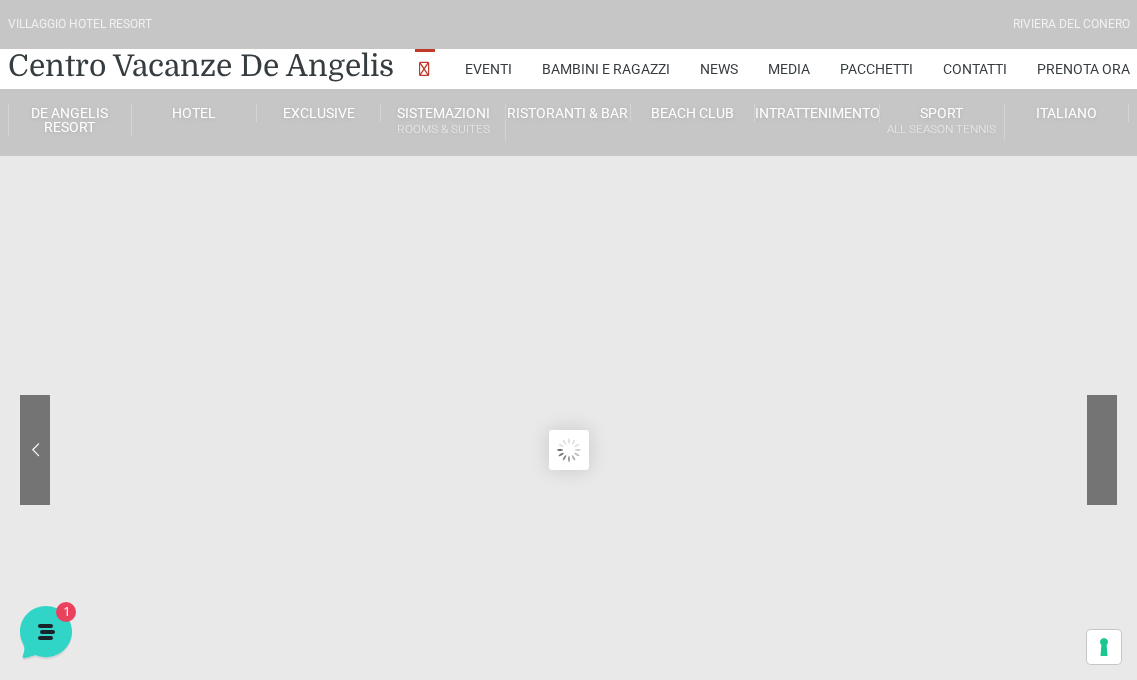 click 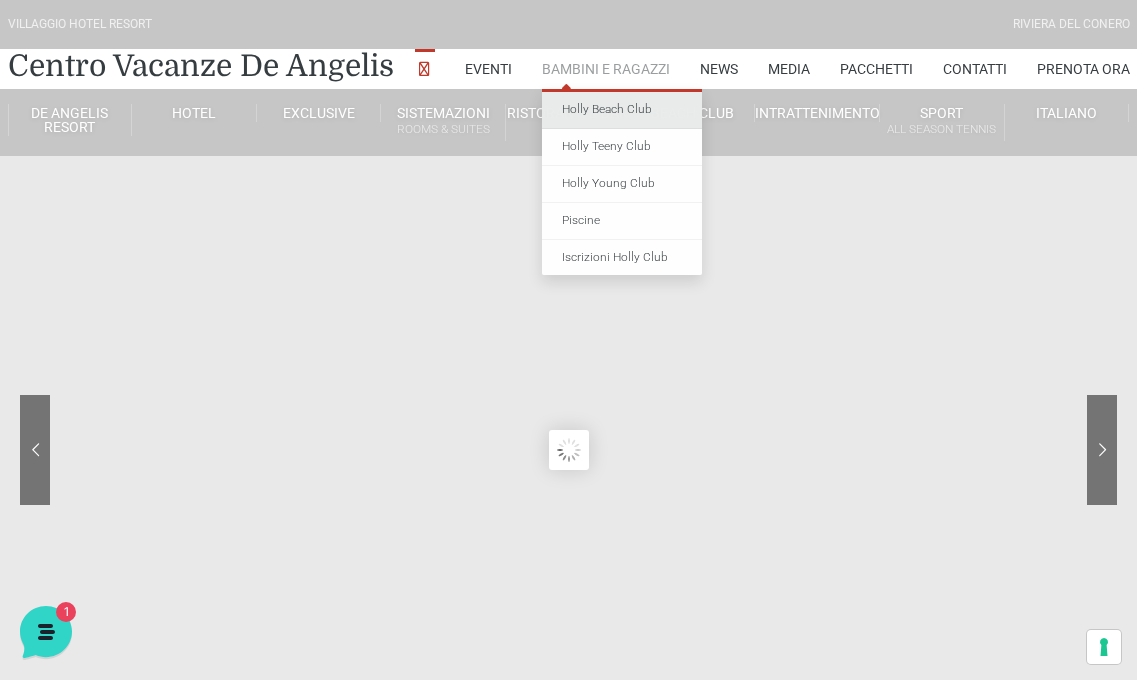 click on "Holly Beach Club" at bounding box center [622, 110] 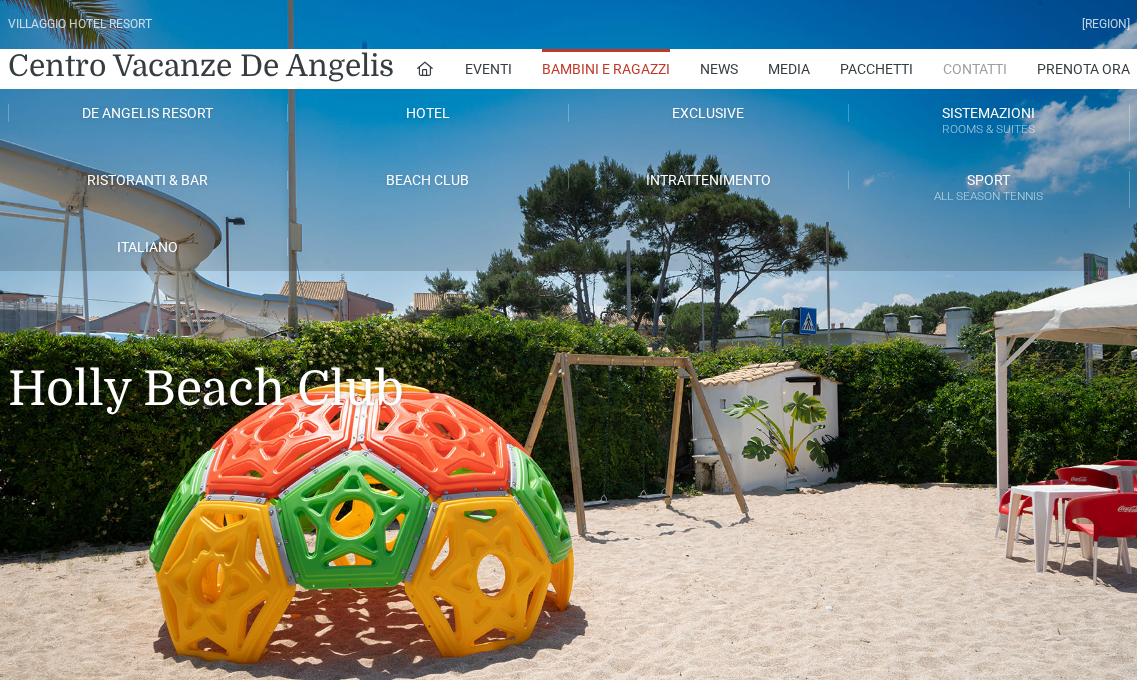 scroll, scrollTop: 0, scrollLeft: 0, axis: both 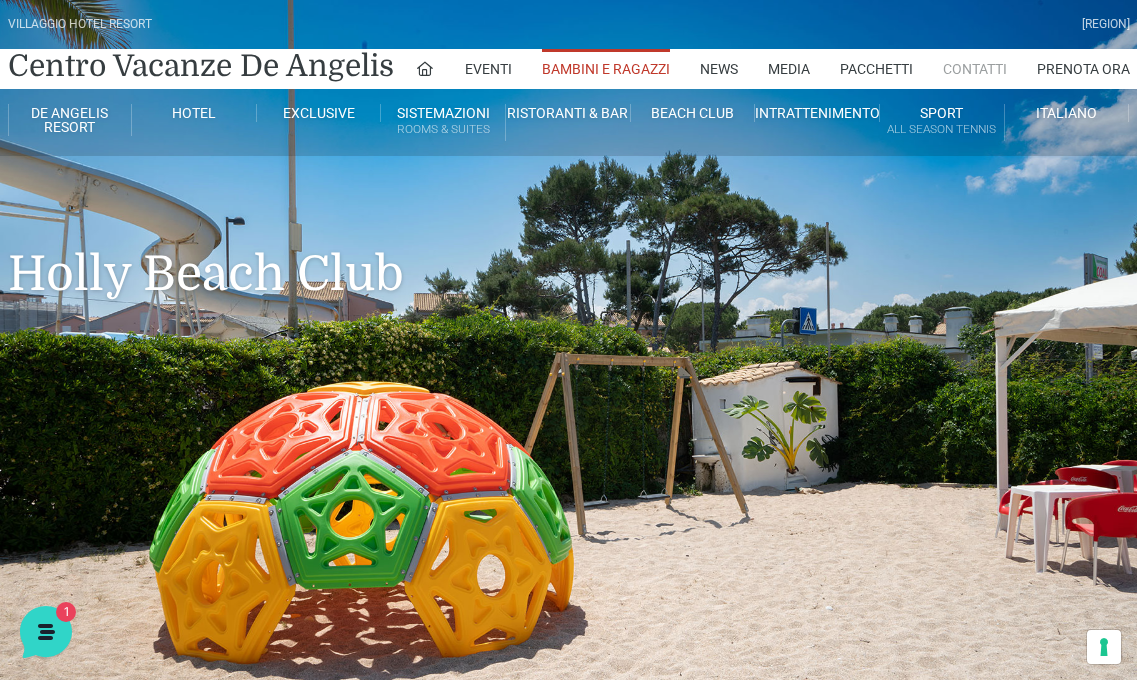 click on "Contatti" at bounding box center (975, 69) 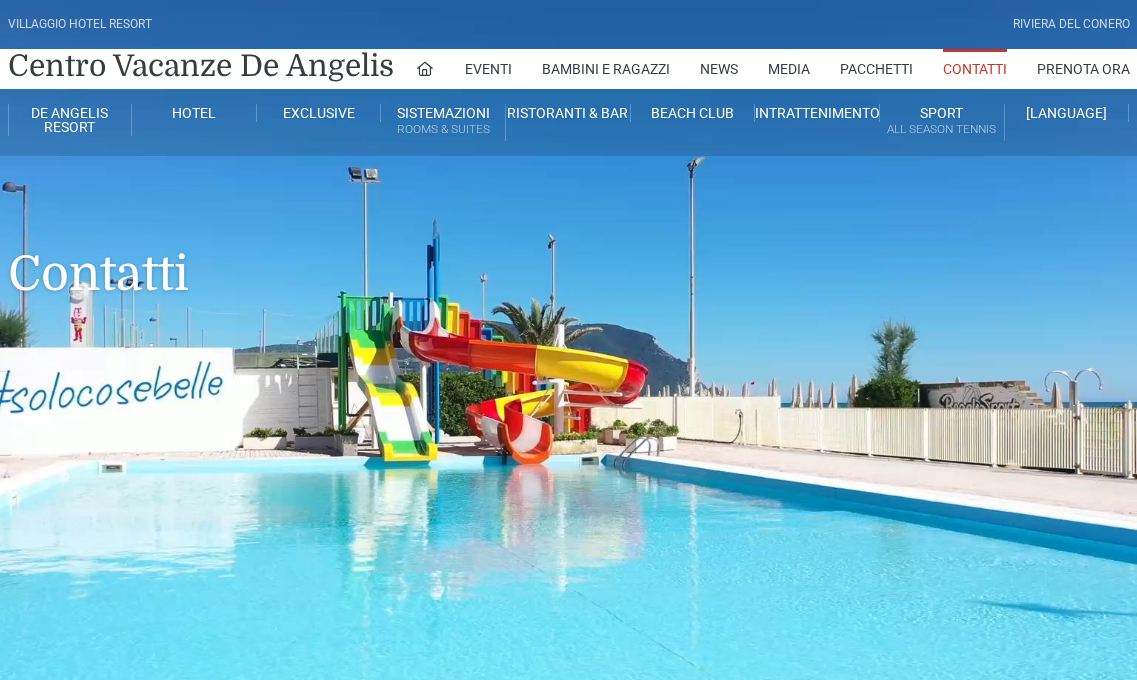 scroll, scrollTop: 0, scrollLeft: 0, axis: both 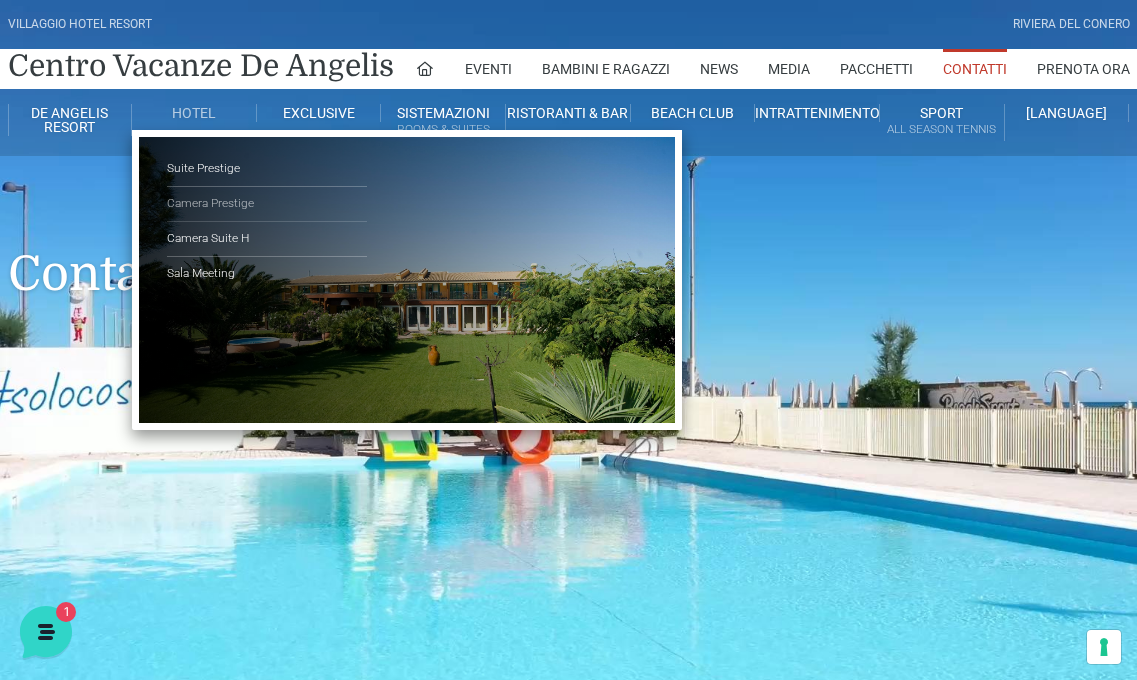 click on "Camera Prestige" at bounding box center [267, 204] 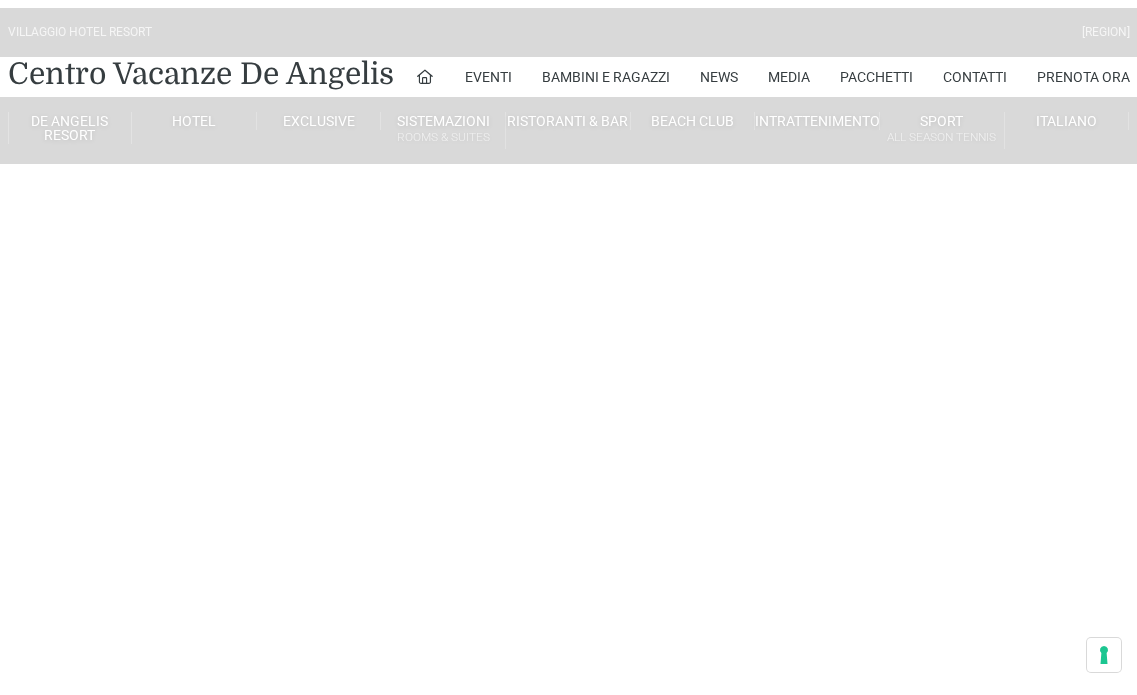 scroll, scrollTop: 0, scrollLeft: 0, axis: both 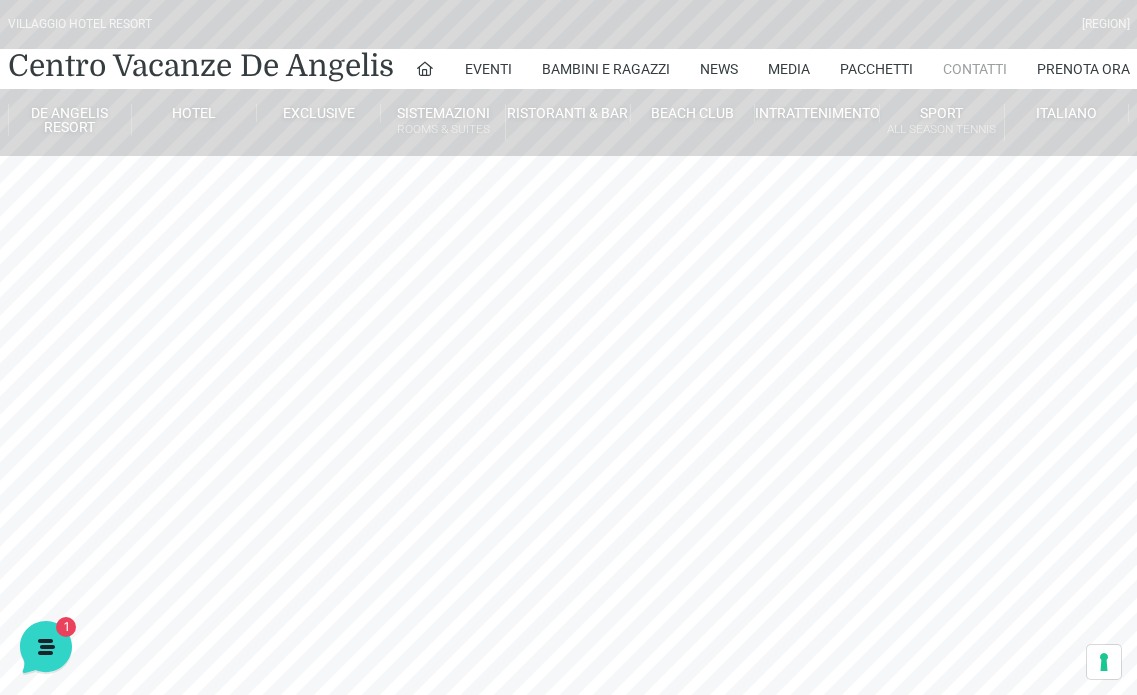click on "Contatti" at bounding box center [975, 69] 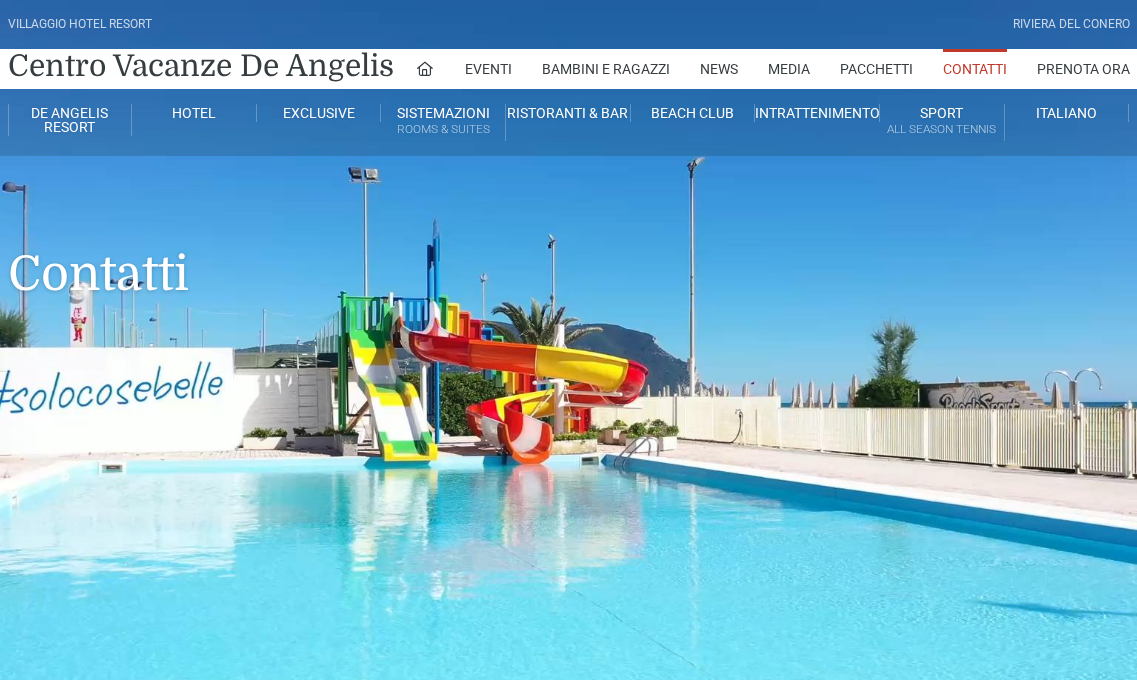 scroll, scrollTop: 0, scrollLeft: 0, axis: both 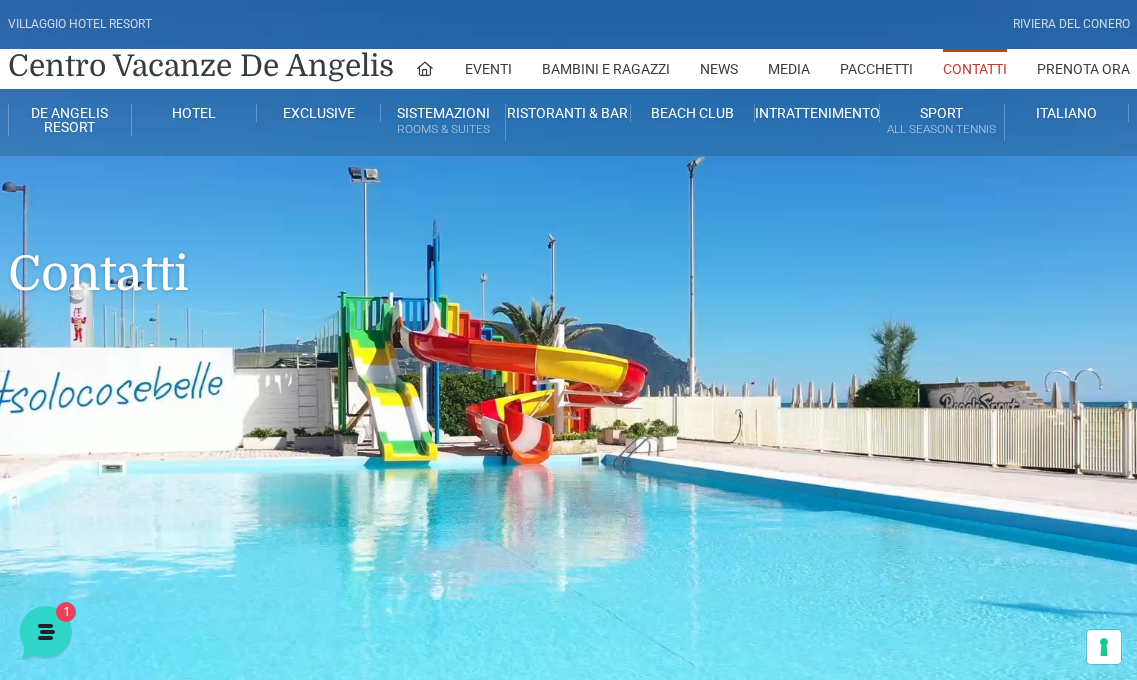click on "Contatti" at bounding box center (975, 69) 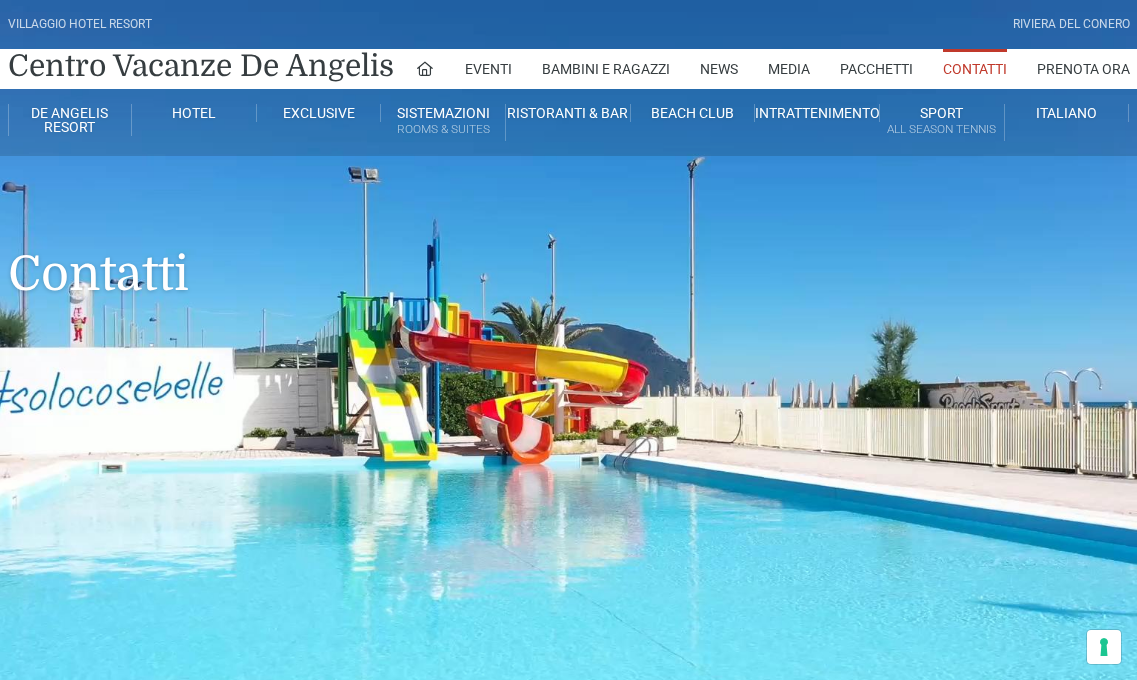 scroll, scrollTop: 0, scrollLeft: 0, axis: both 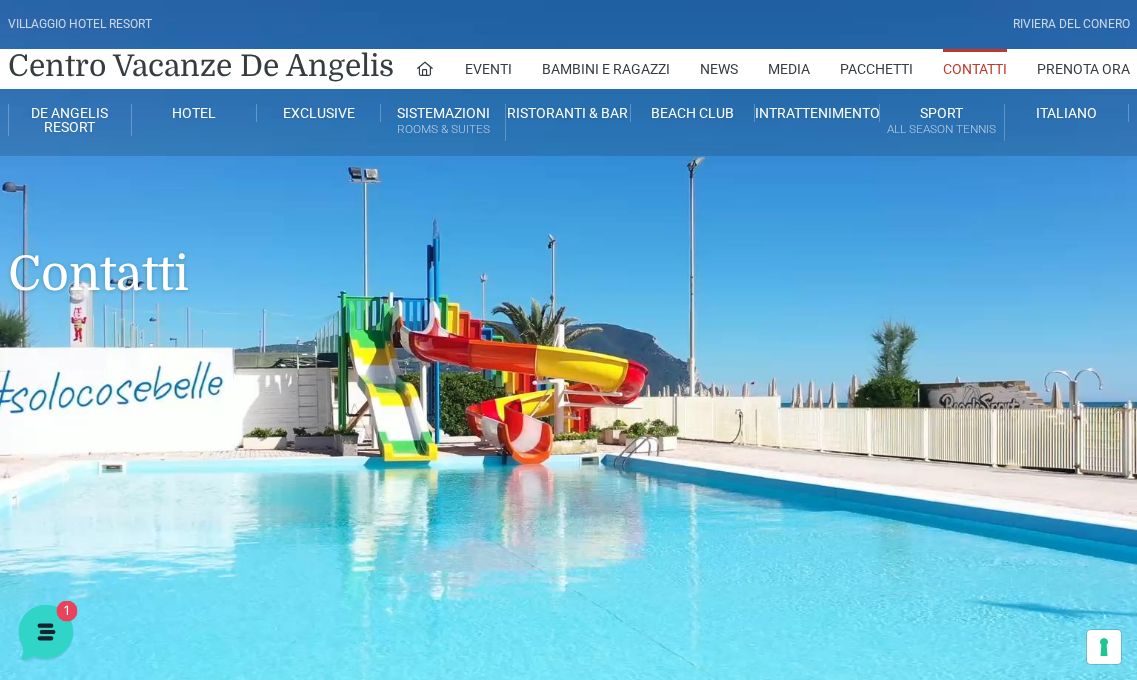 click 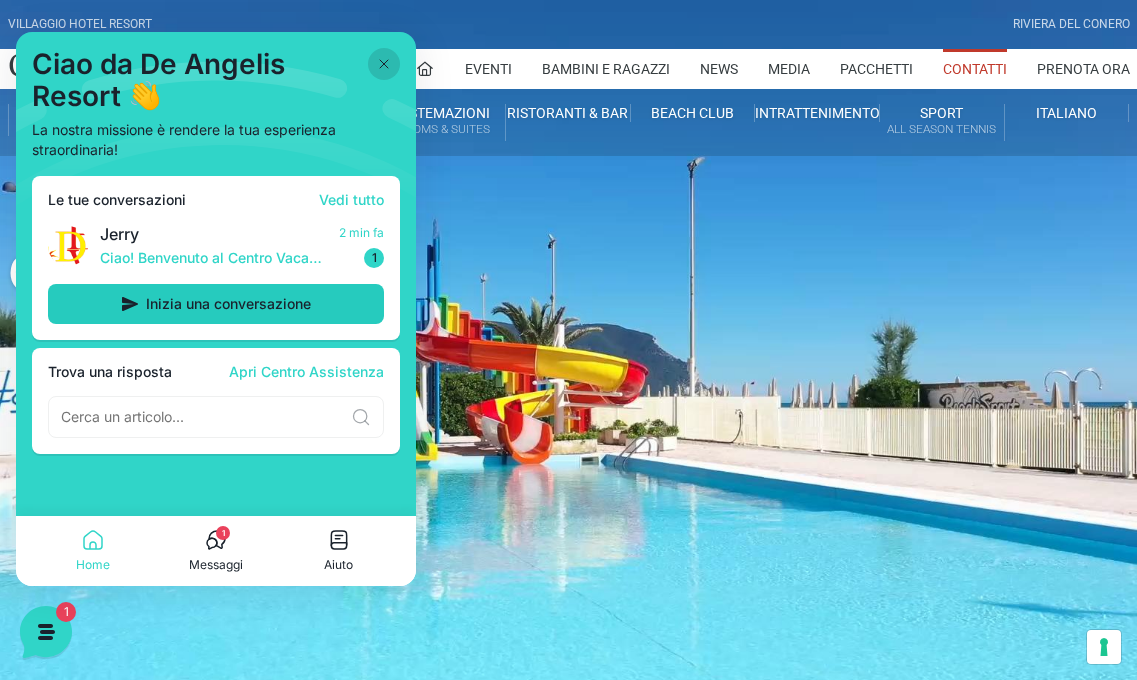click on "Inizia una conversazione" at bounding box center [228, 304] 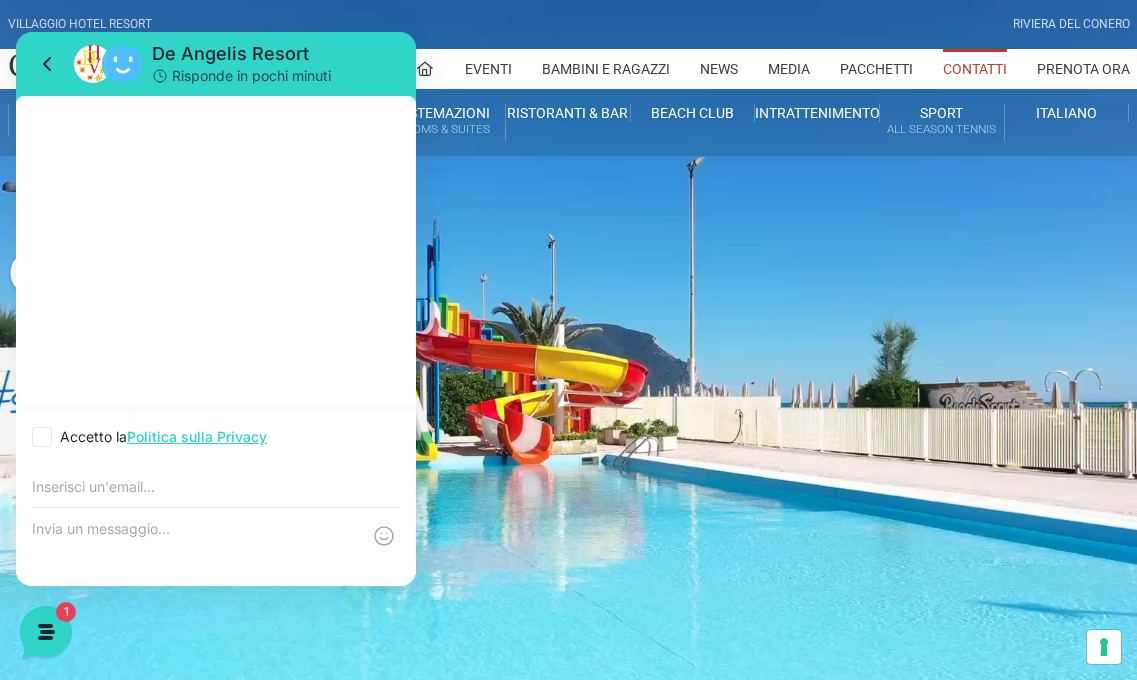 click at bounding box center [216, 253] 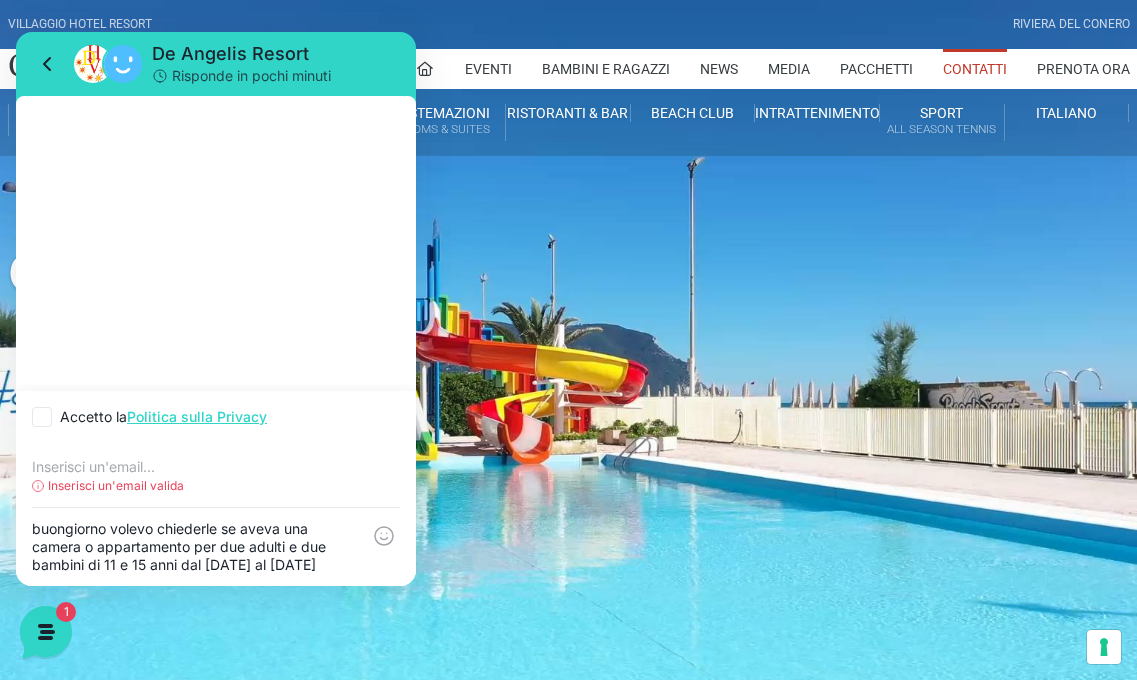 type on "buongiorno volevo chiederle se aveva una camera o appartamento per due adulti e due bambini di 11 e 15 anni dal [DATE] al [DATE]" 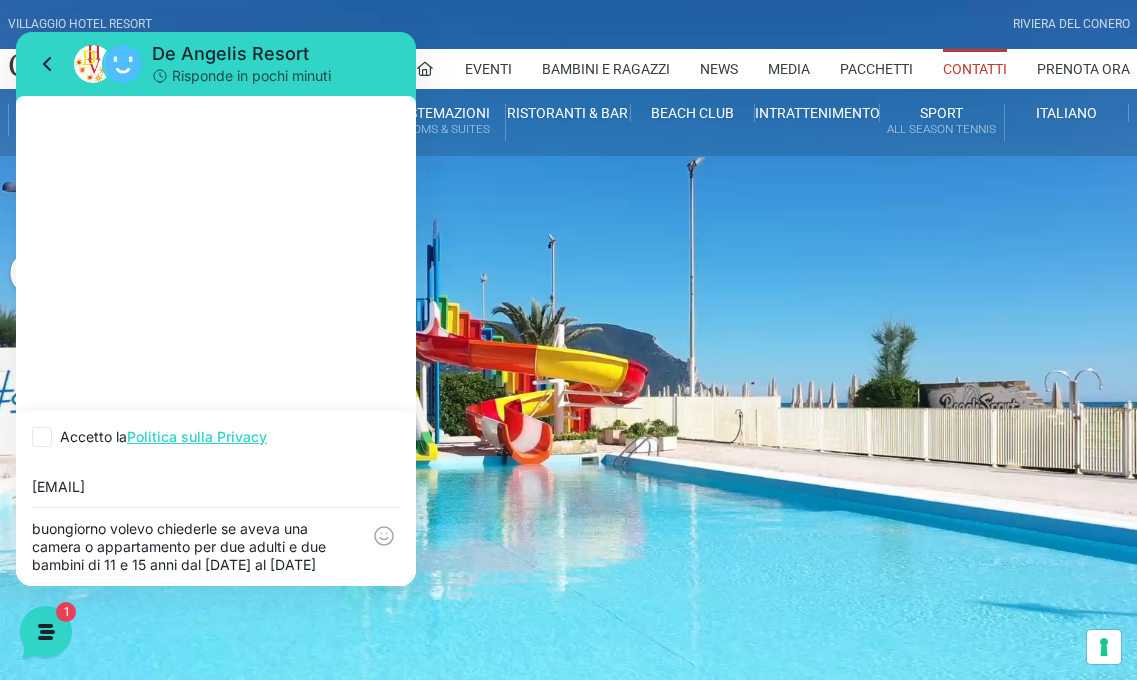 click on "buongiorno volevo chiederle se aveva una camera o appartamento per due adulti e due bambini di 11 e 15 anni dal [DATE] al [DATE]" at bounding box center (216, 547) 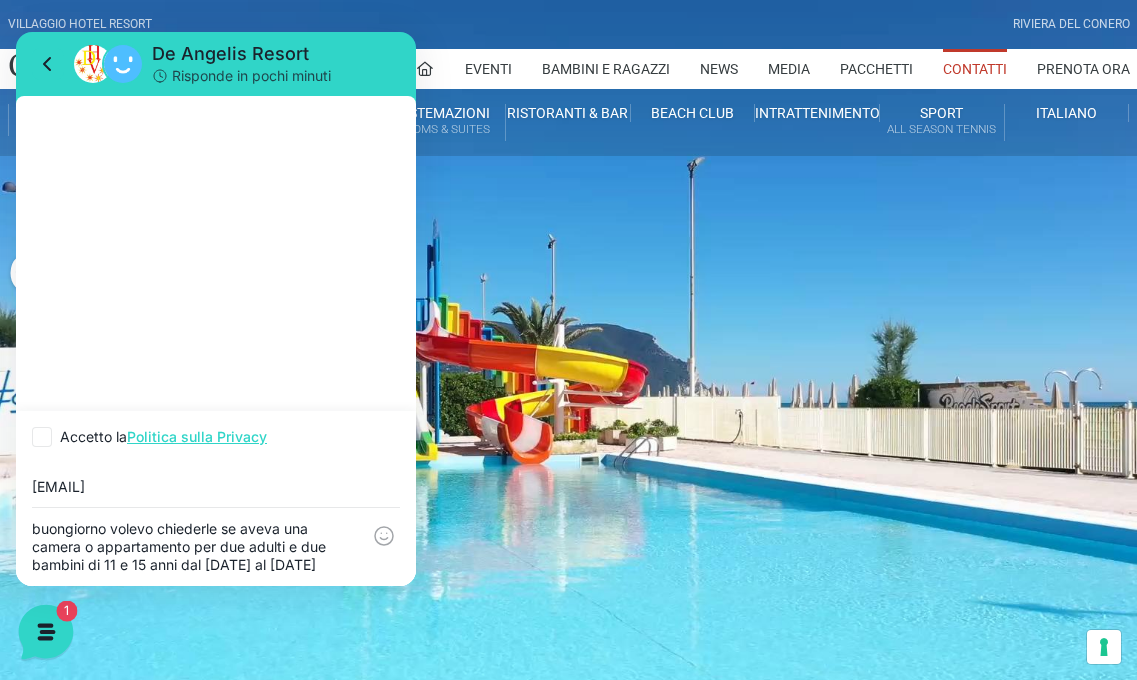 click 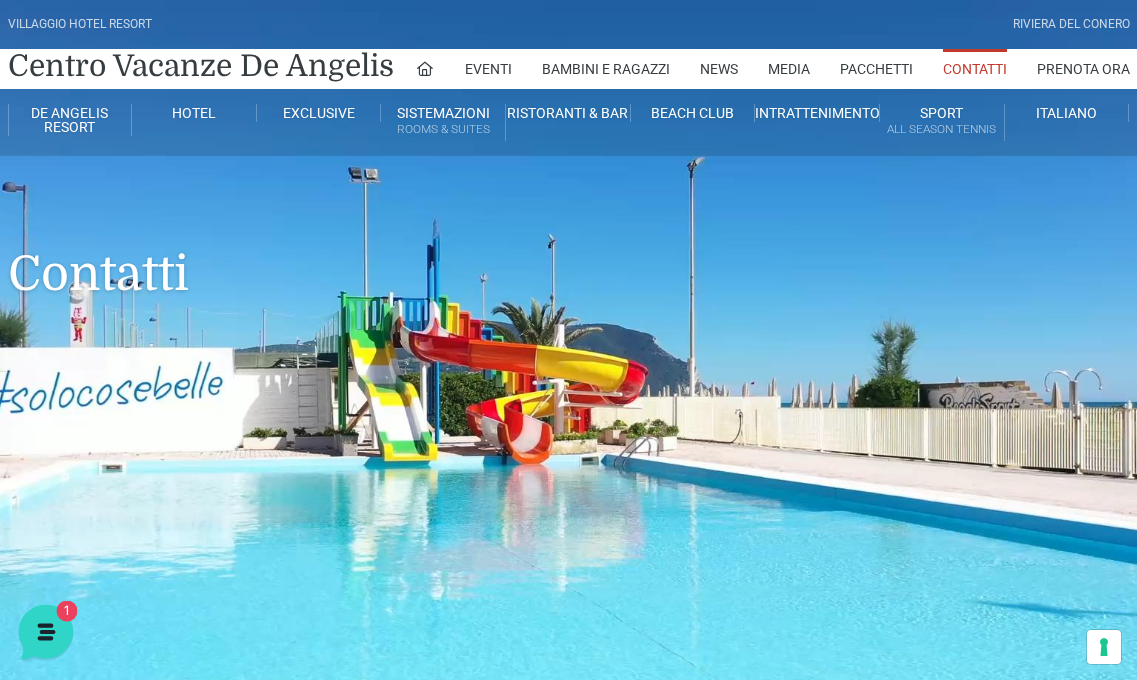 click 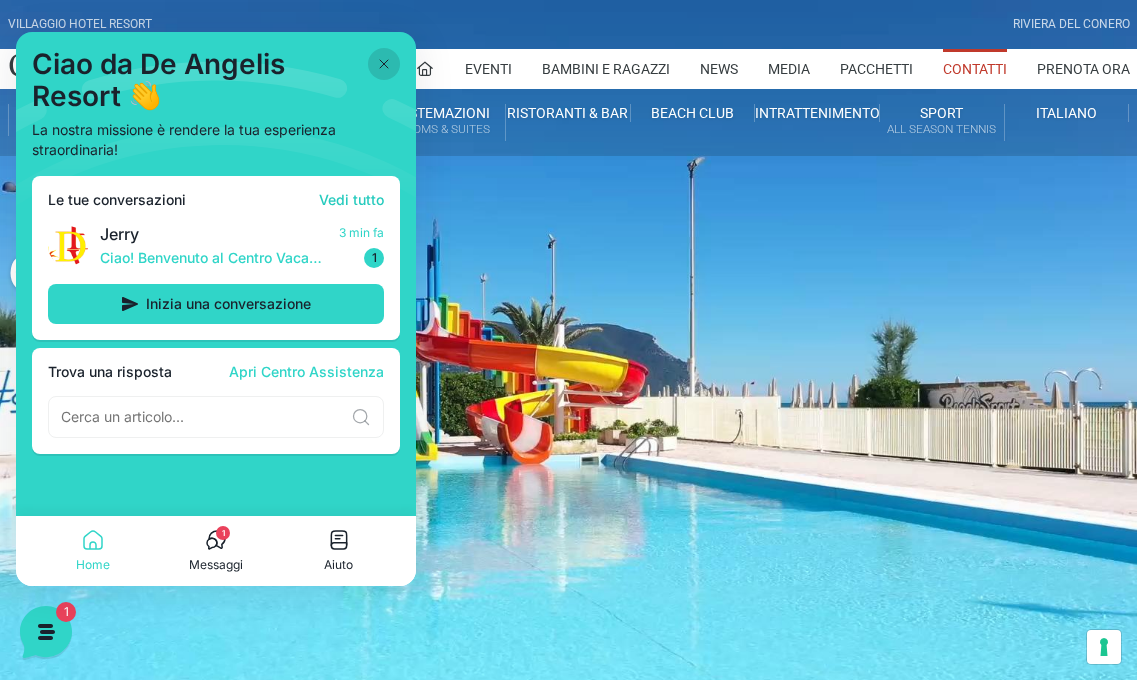 click on "Vedi tutto" at bounding box center (351, 200) 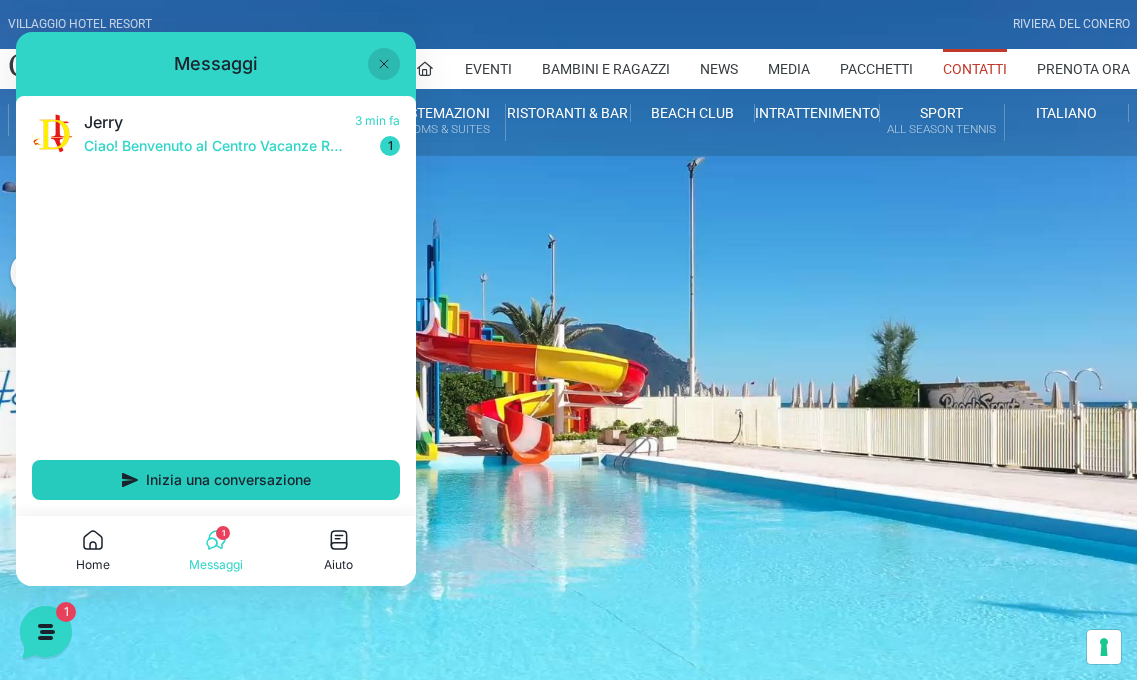 click on "Inizia una conversazione" at bounding box center [228, 480] 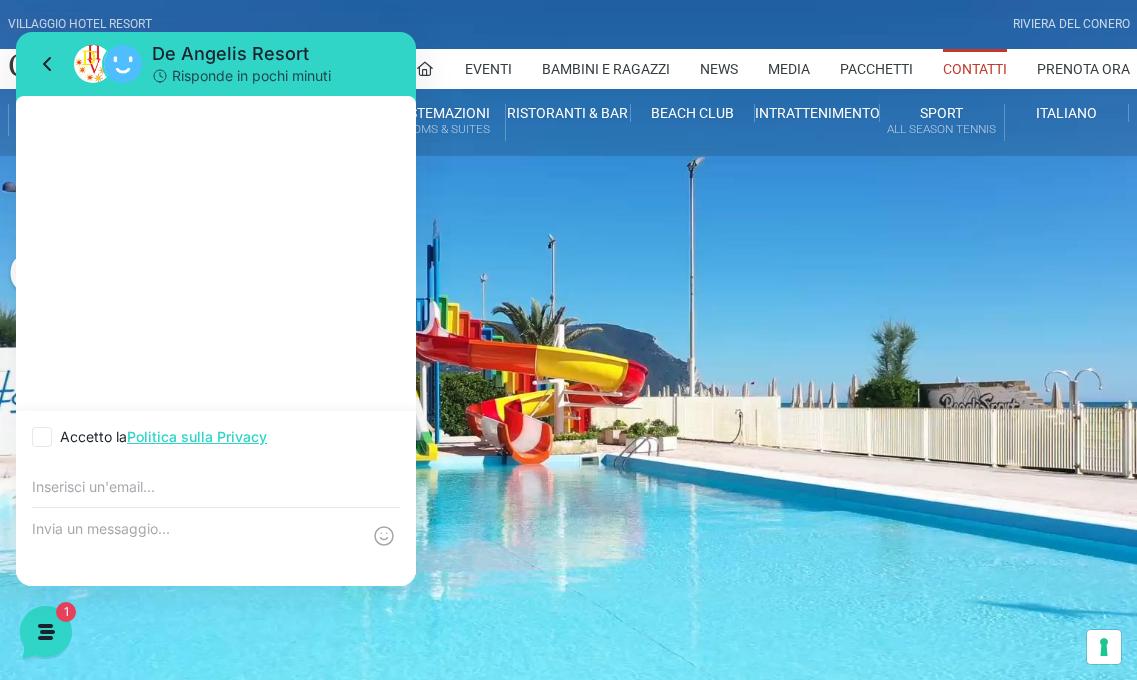 click at bounding box center [216, 485] 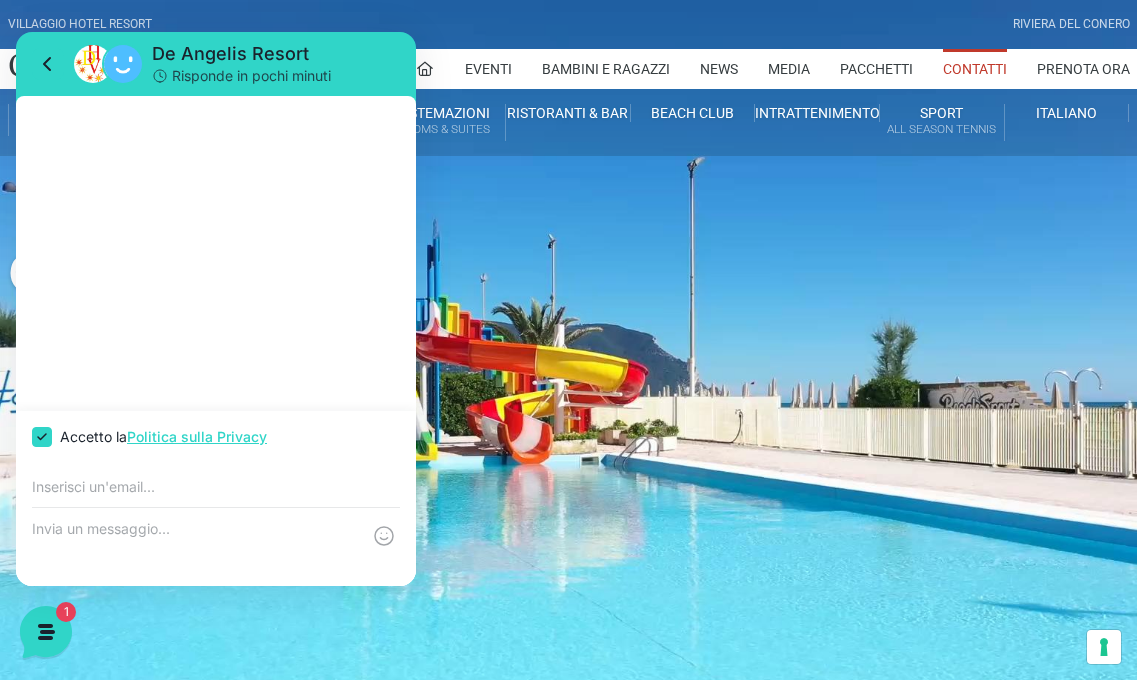 checkbox on "true" 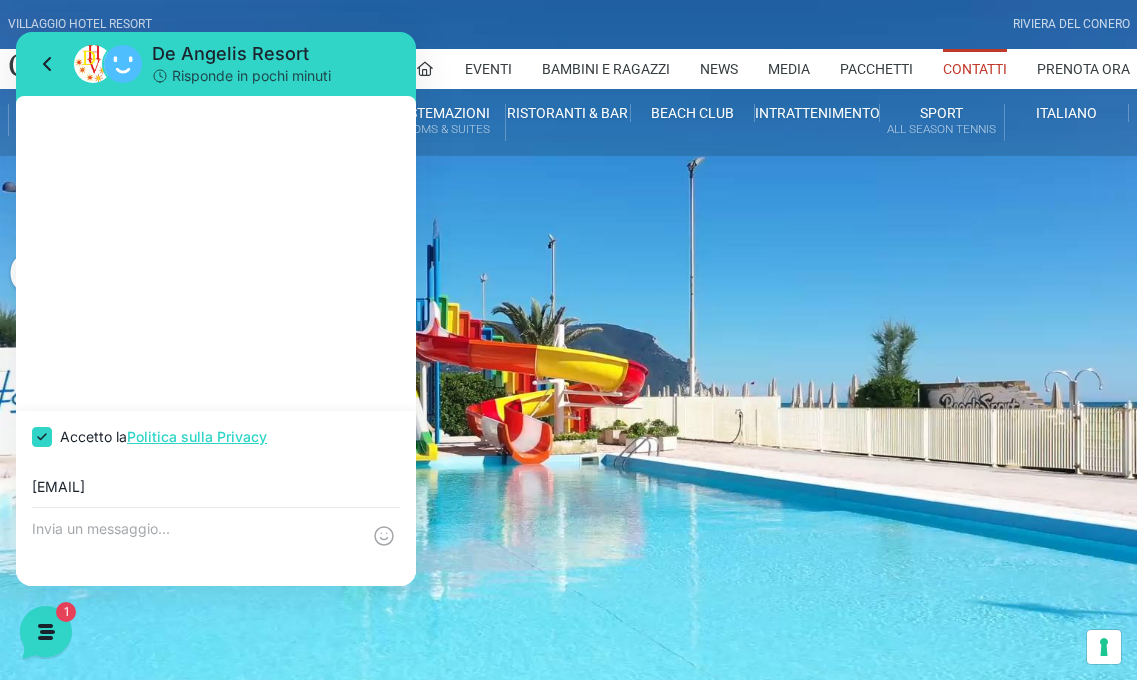 click at bounding box center [196, 547] 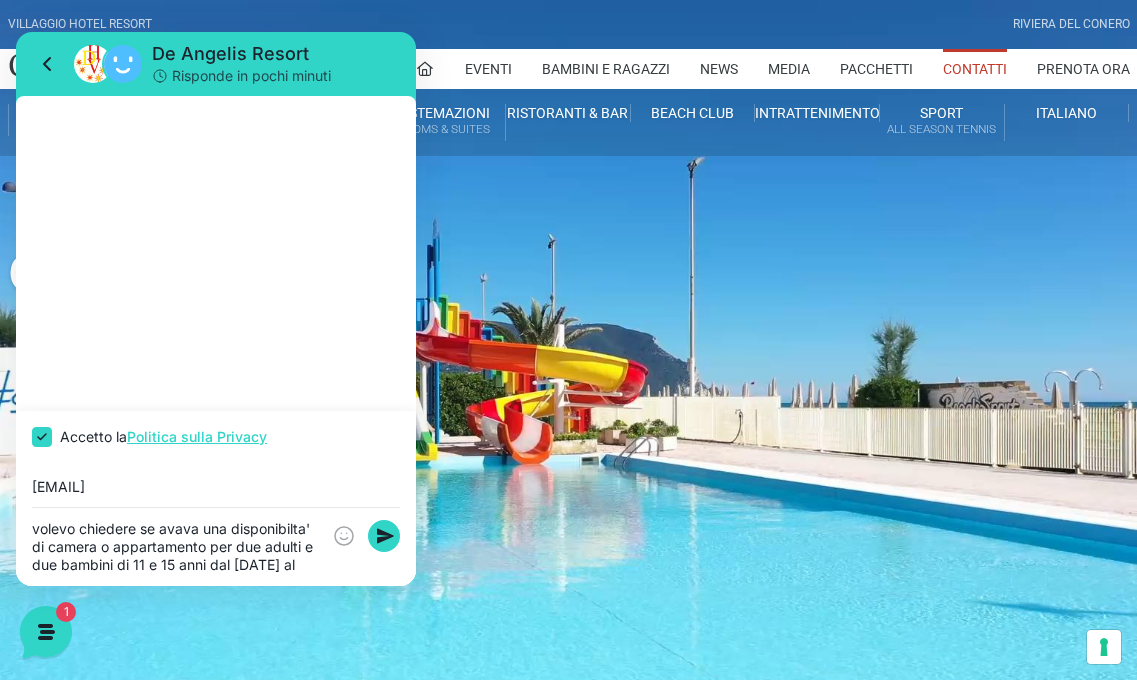 scroll, scrollTop: 17, scrollLeft: 0, axis: vertical 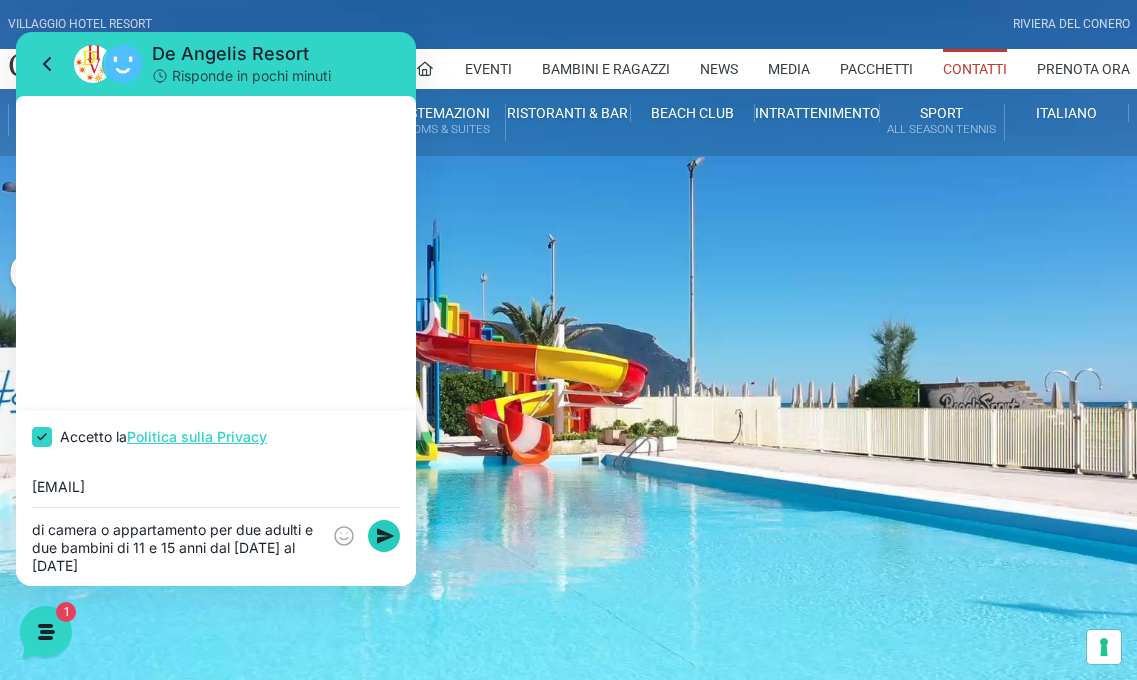 type on "volevo chiedere se avava una disponibilta' di camera o appartamento per due adulti e due bambini di 11 e 15 anni dal [DATE] al [DATE]" 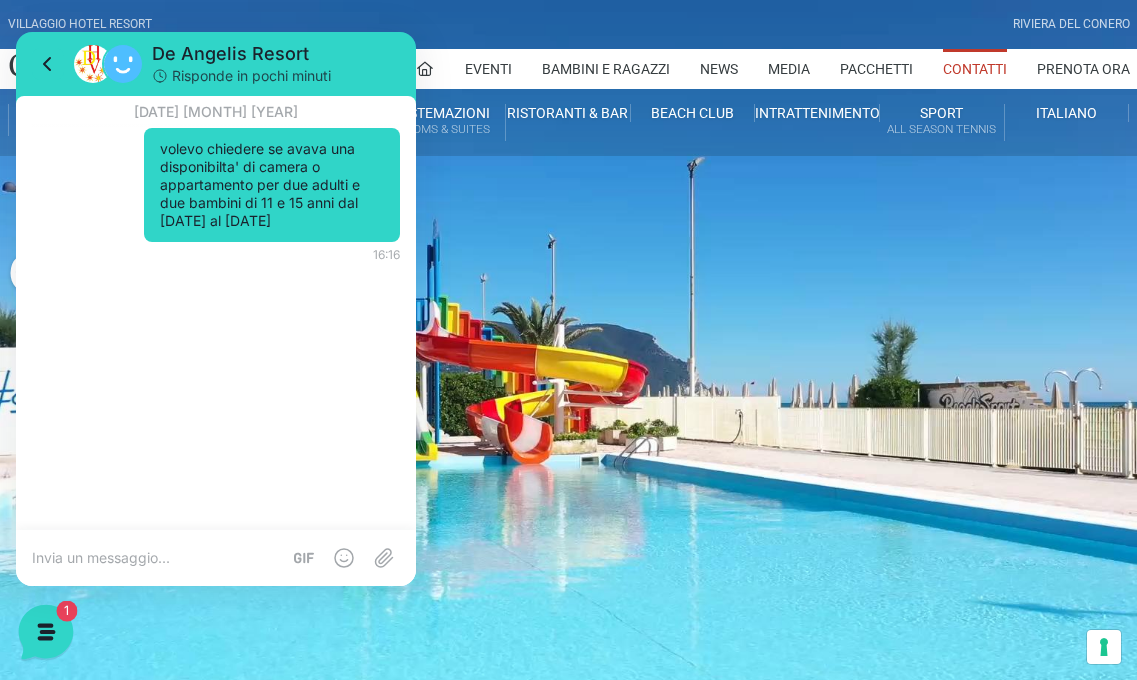 click 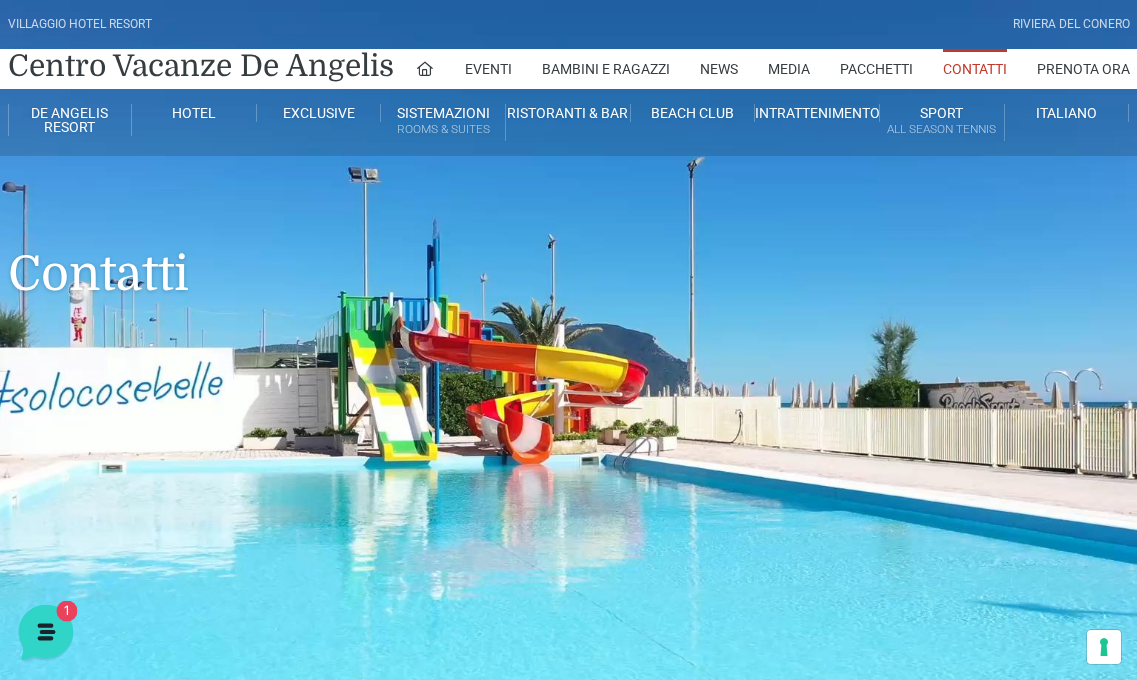 click 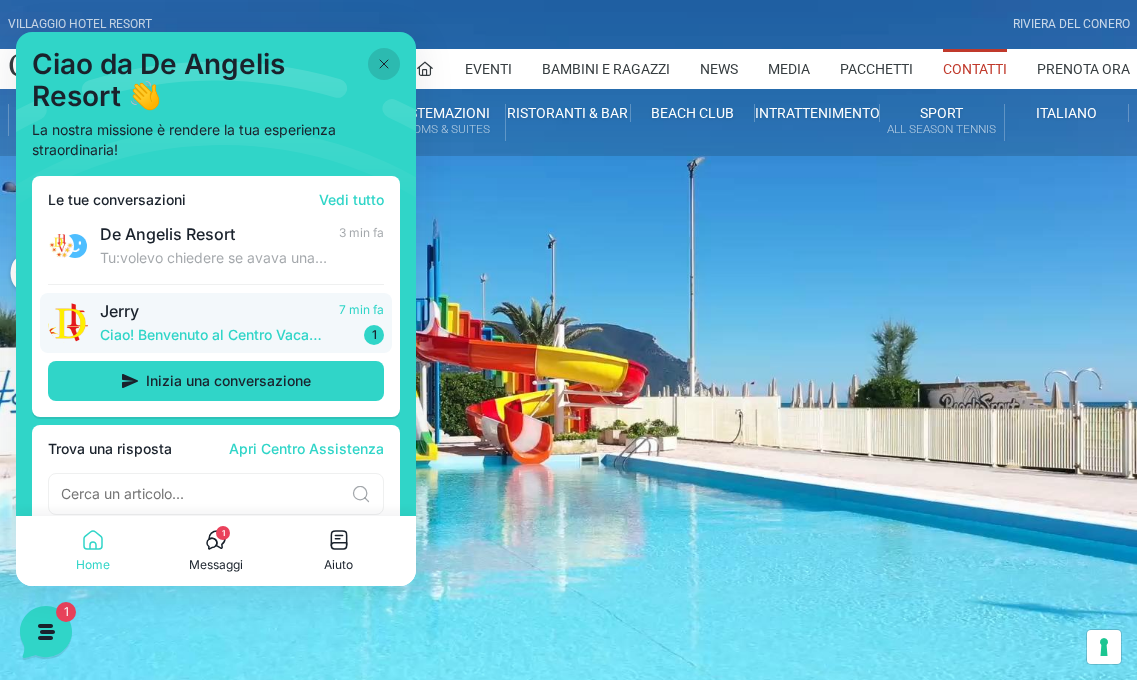 click on "Ciao! Benvenuto al Centro Vacanze Resort! Come posso aiutarti!" at bounding box center [213, 335] 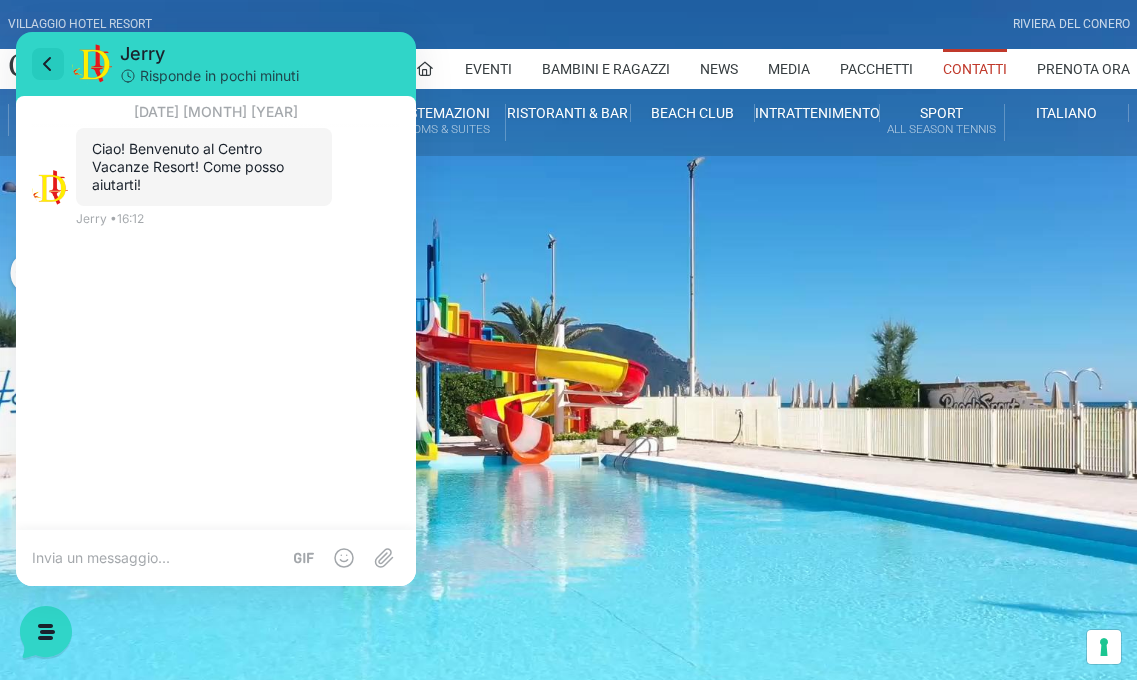 click 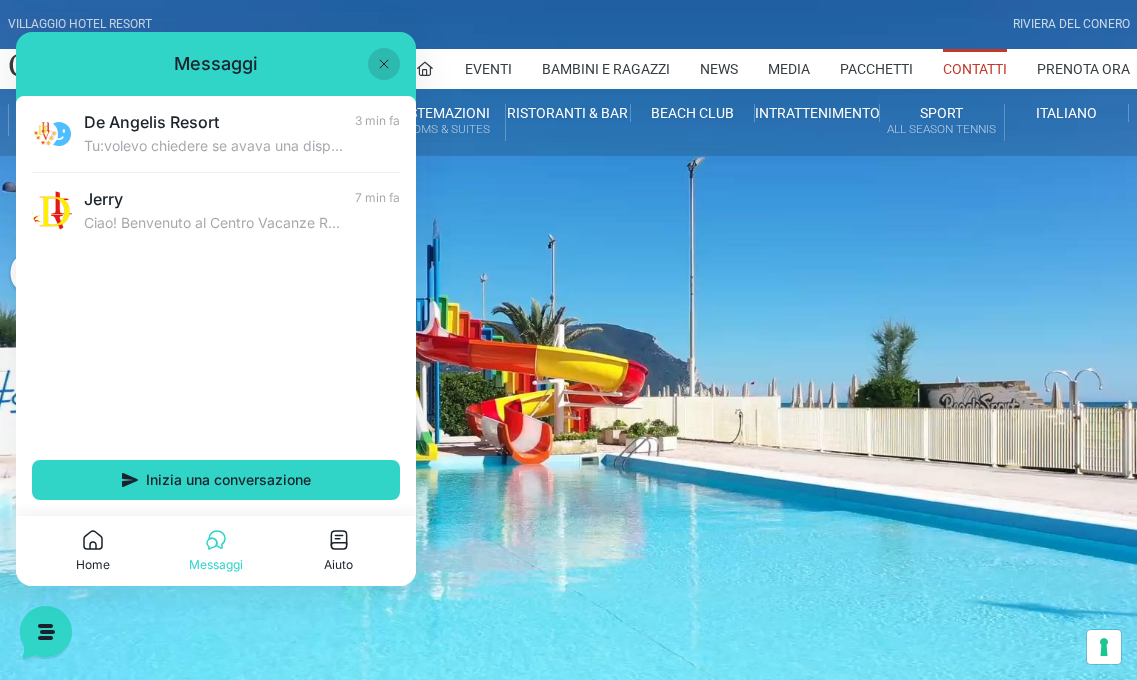 click 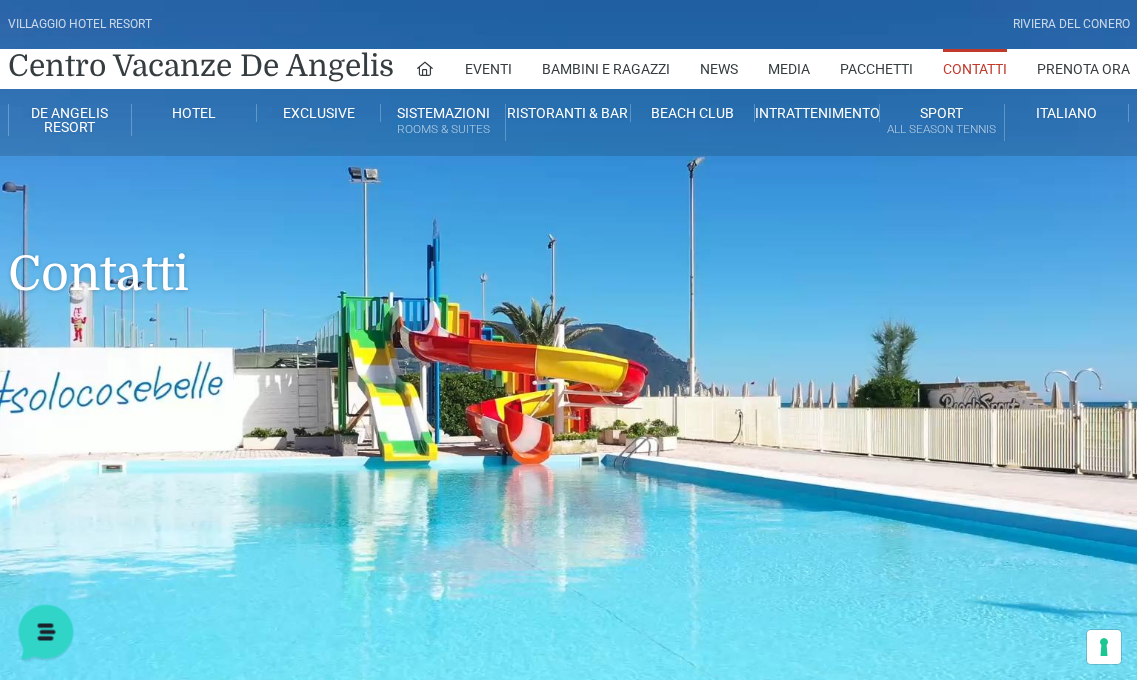 click 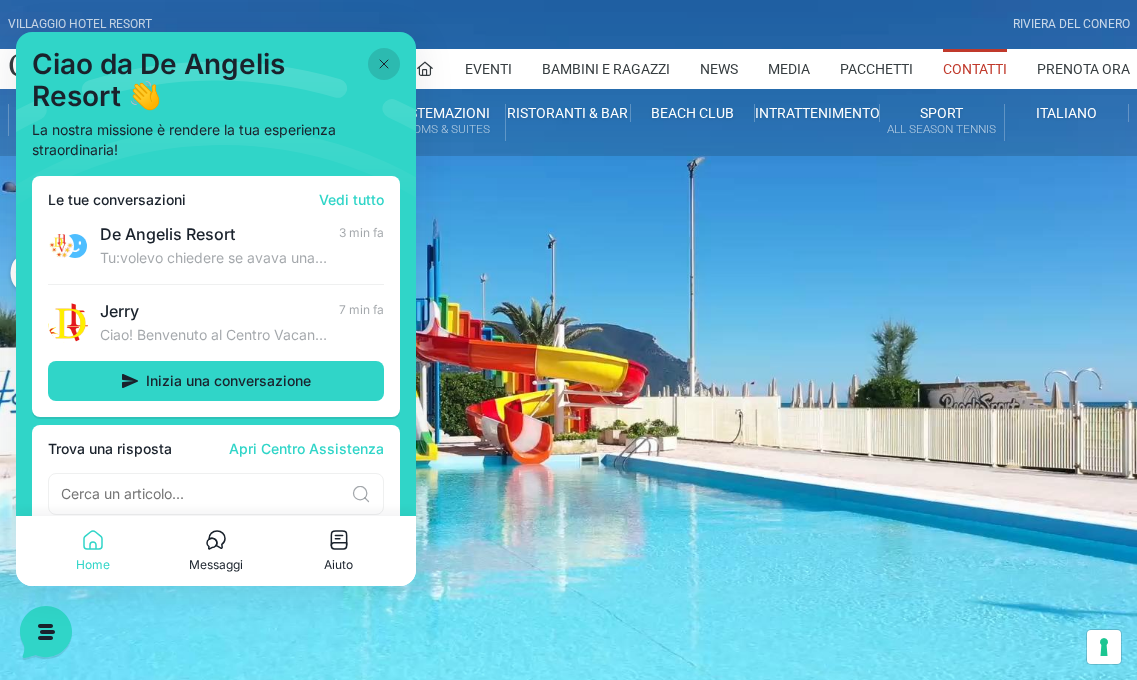 scroll, scrollTop: 31, scrollLeft: 0, axis: vertical 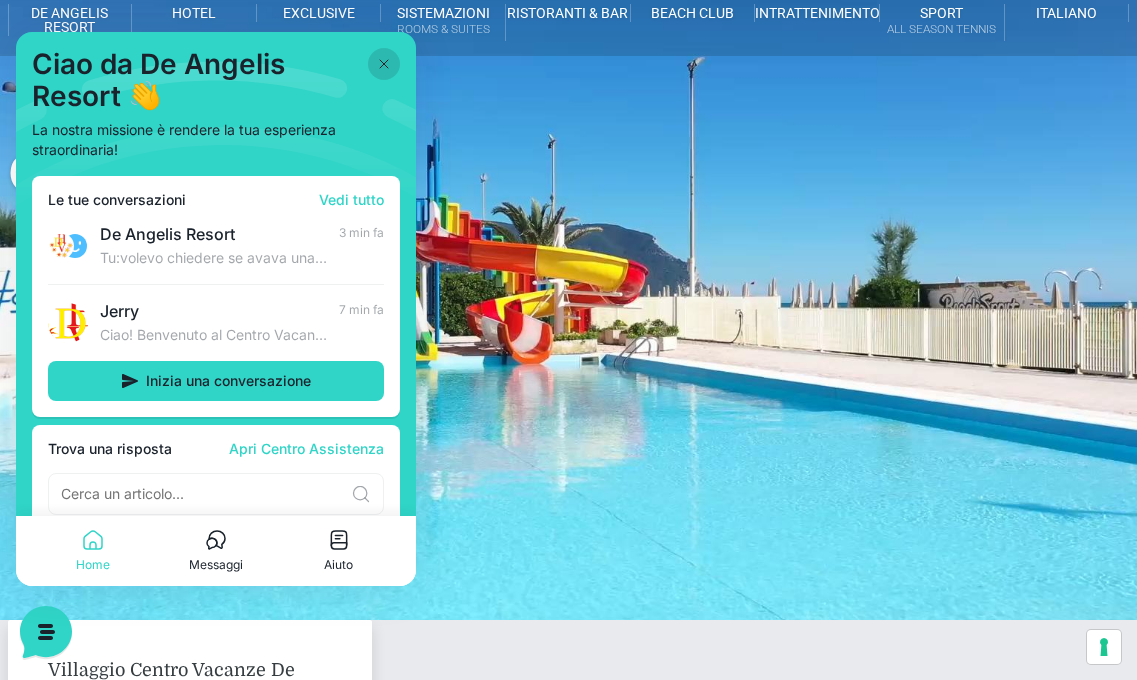 click 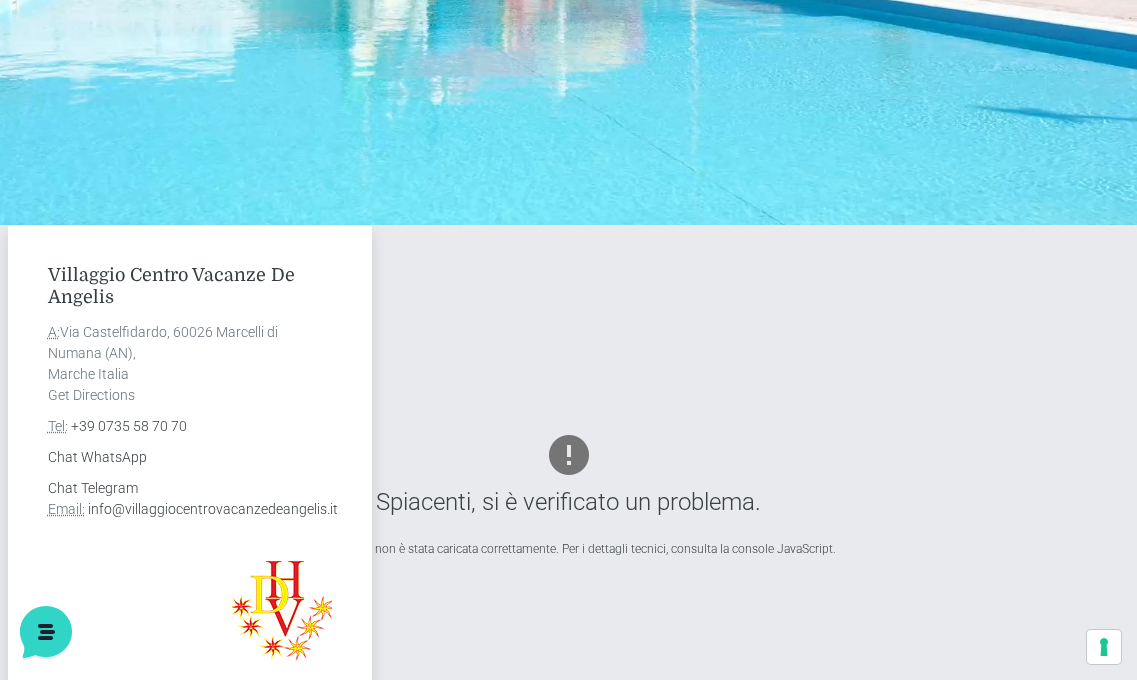 scroll, scrollTop: 600, scrollLeft: 0, axis: vertical 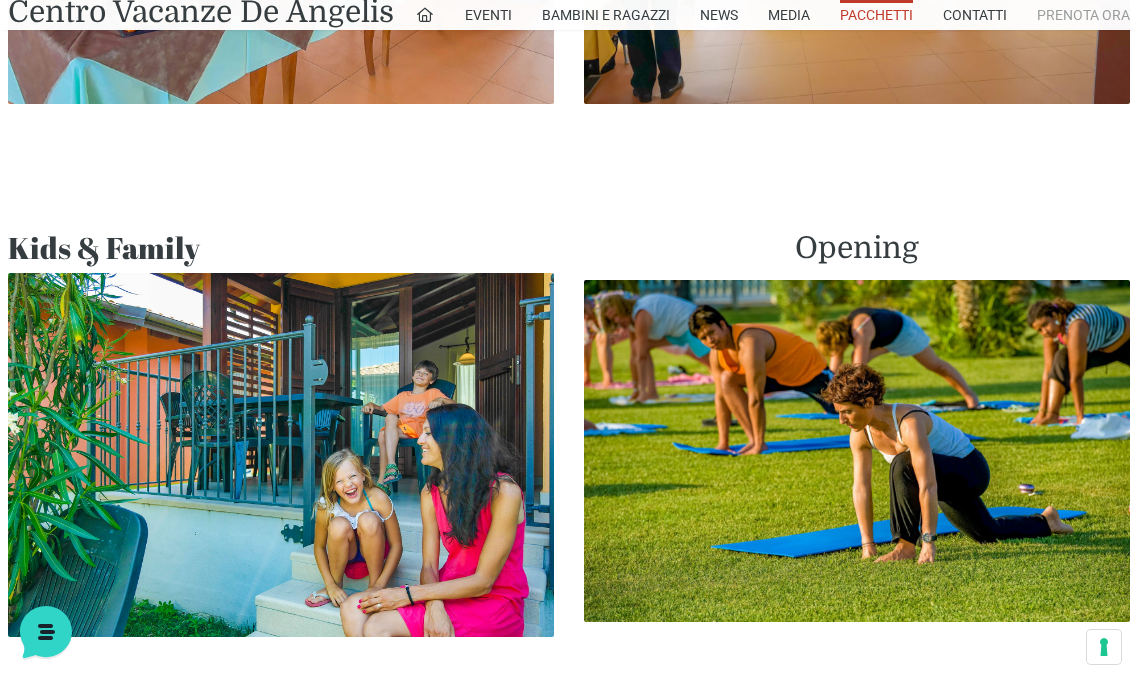 click on "Prenota Ora" at bounding box center [1083, 15] 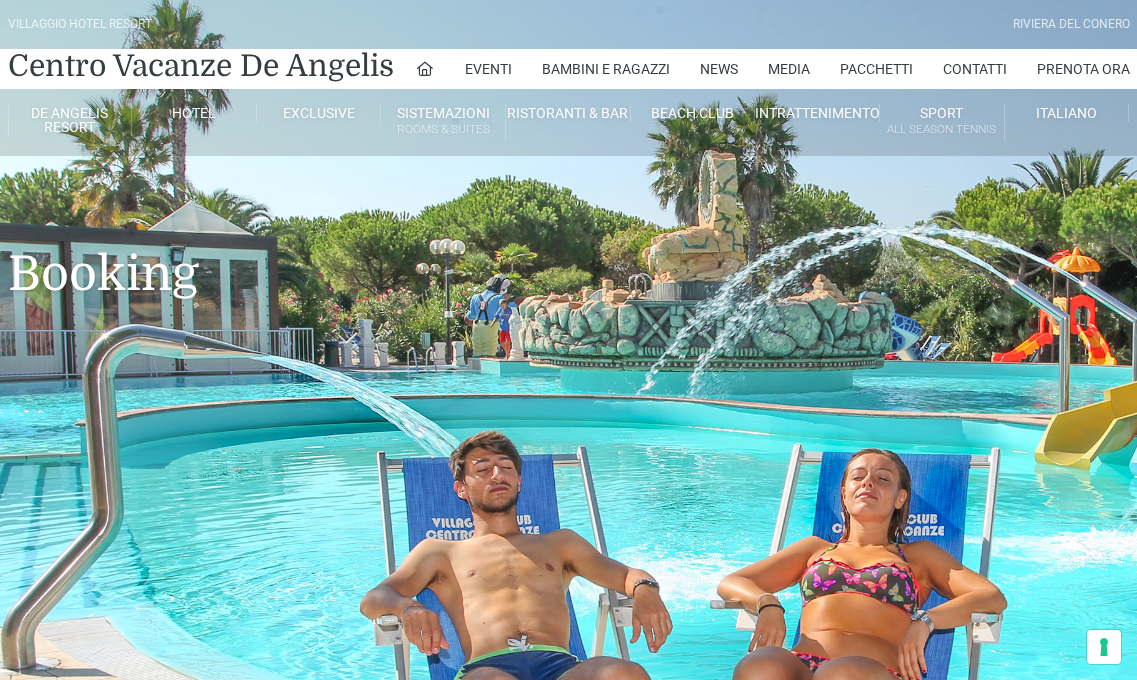 scroll, scrollTop: 0, scrollLeft: 0, axis: both 